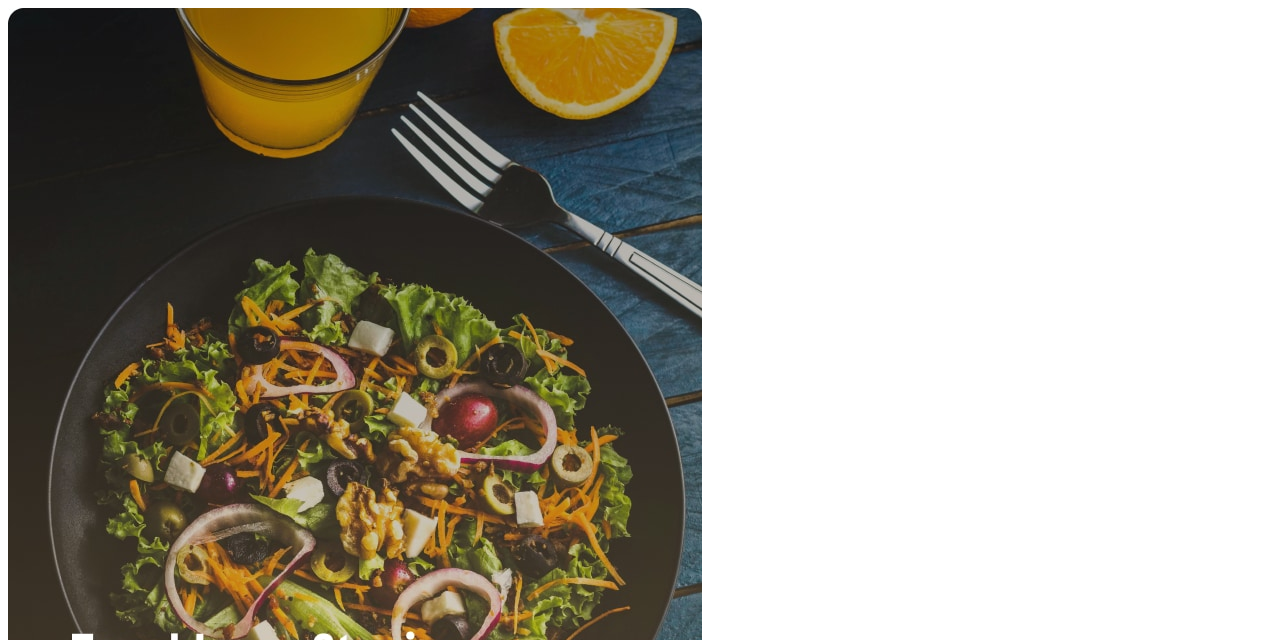 scroll, scrollTop: 0, scrollLeft: 0, axis: both 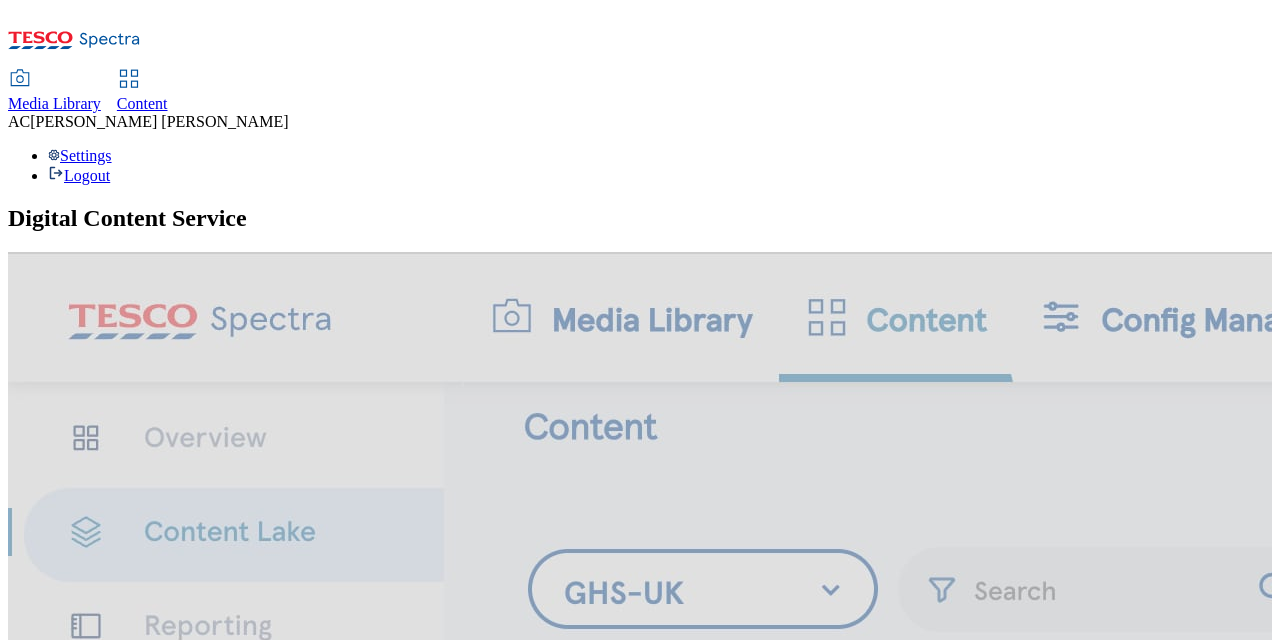 click on "Media Library" at bounding box center [54, 103] 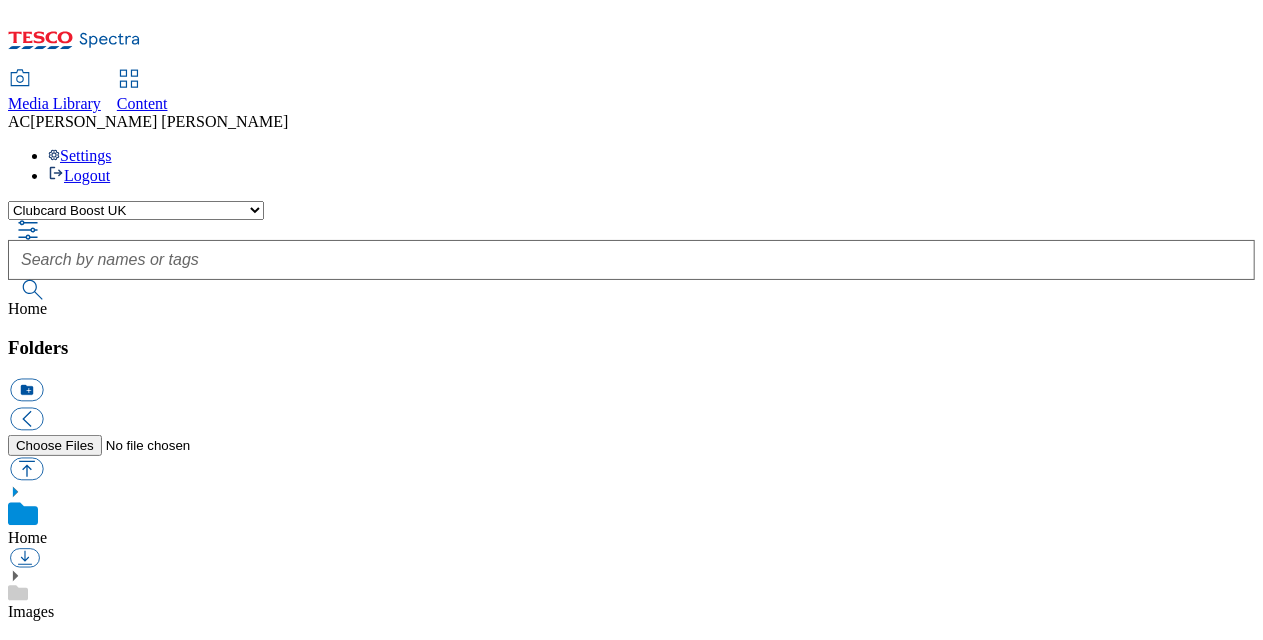 click on "Clubcard Boost UK Clubcard Marketing Dotcom [GEOGRAPHIC_DATA] GHS Marketing [GEOGRAPHIC_DATA] GHS Product UK Realfood" at bounding box center [136, 210] 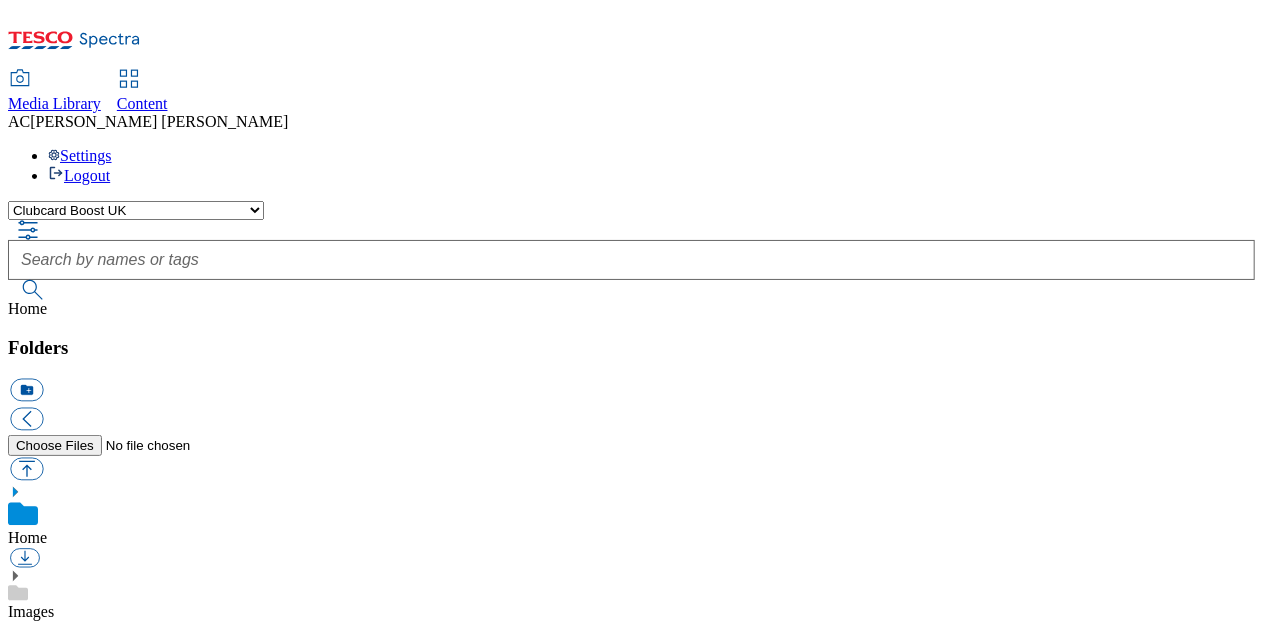 select on "flare-ghs-mktg" 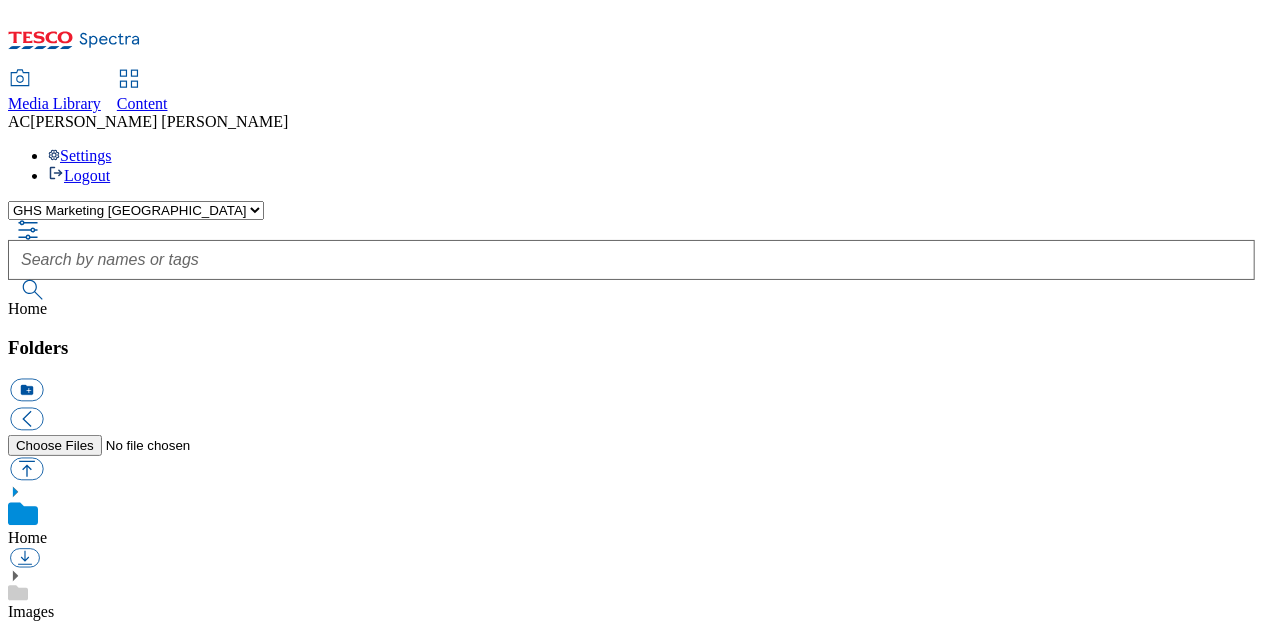 click on "Clubcard Boost UK Clubcard Marketing Dotcom [GEOGRAPHIC_DATA] GHS Marketing [GEOGRAPHIC_DATA] GHS Product UK Realfood" at bounding box center [136, 210] 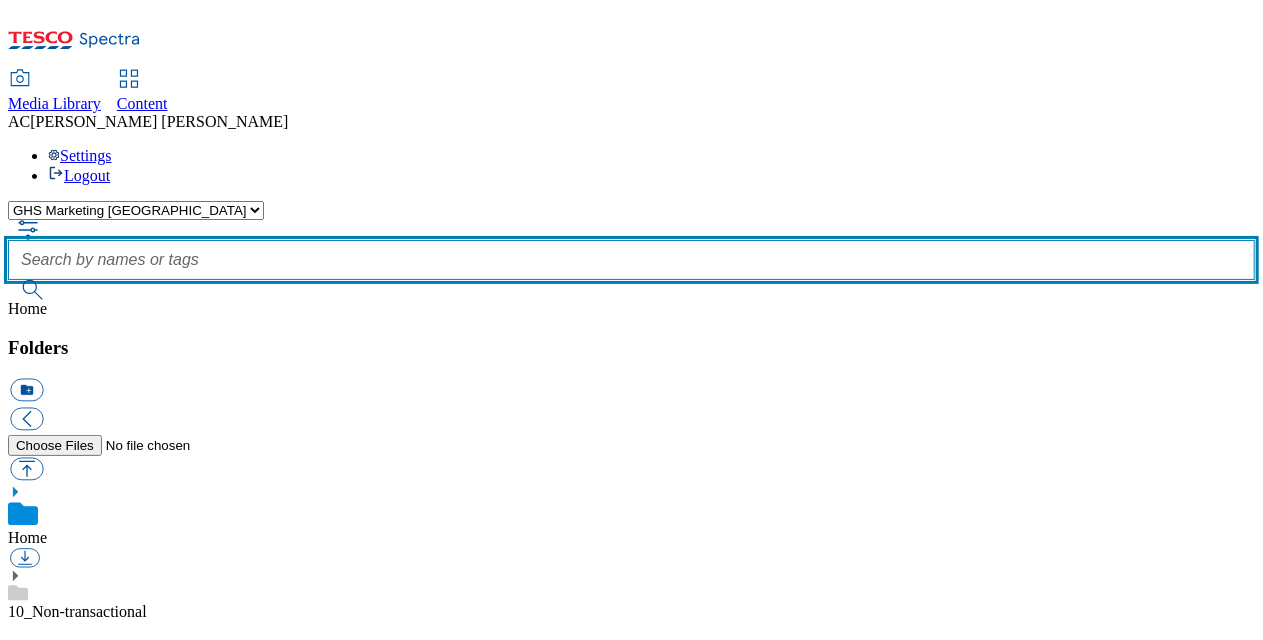 click at bounding box center [631, 260] 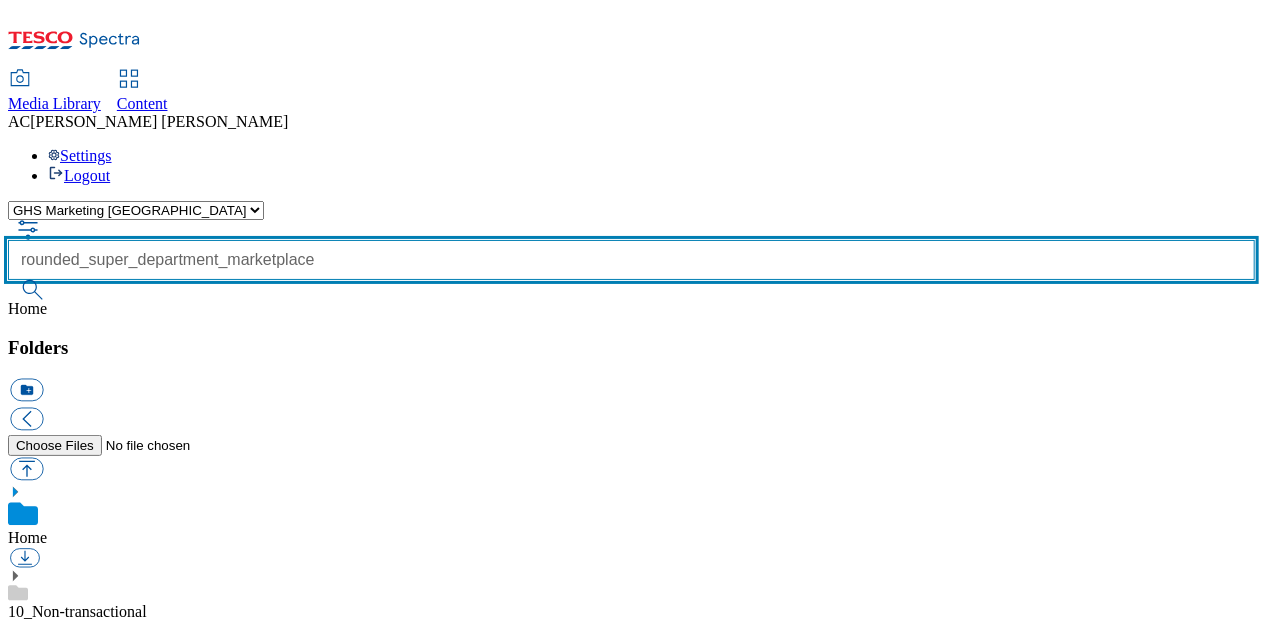 type on "rounded_super_department_marketplace" 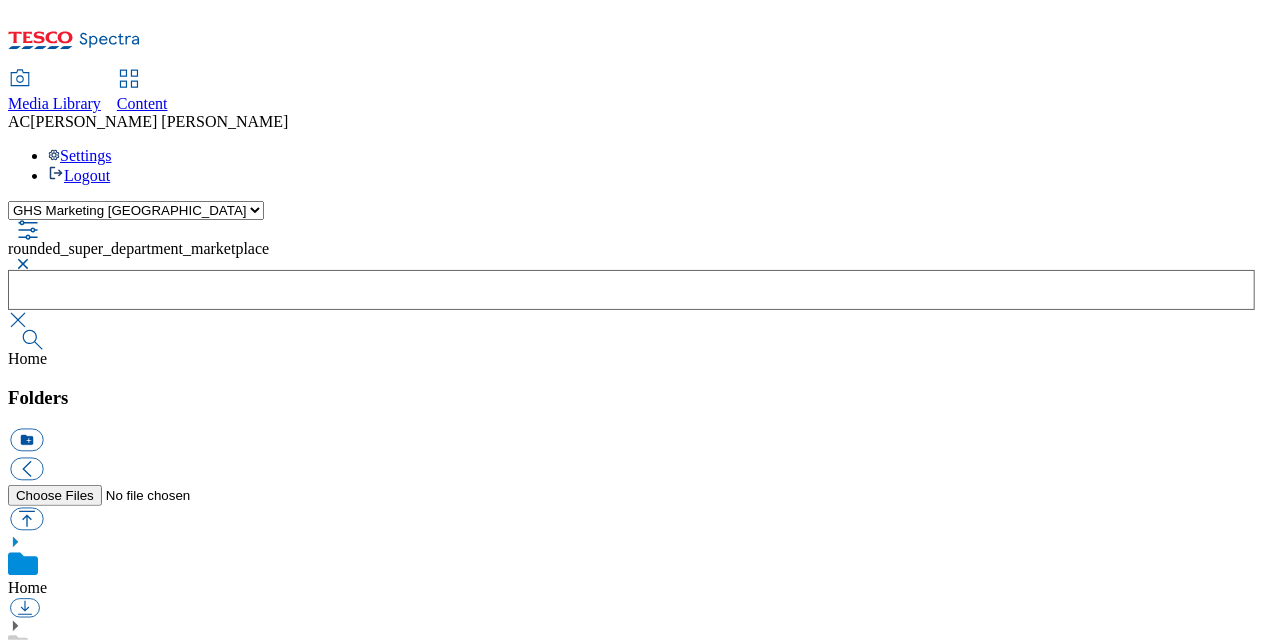 click at bounding box center [20, 264] 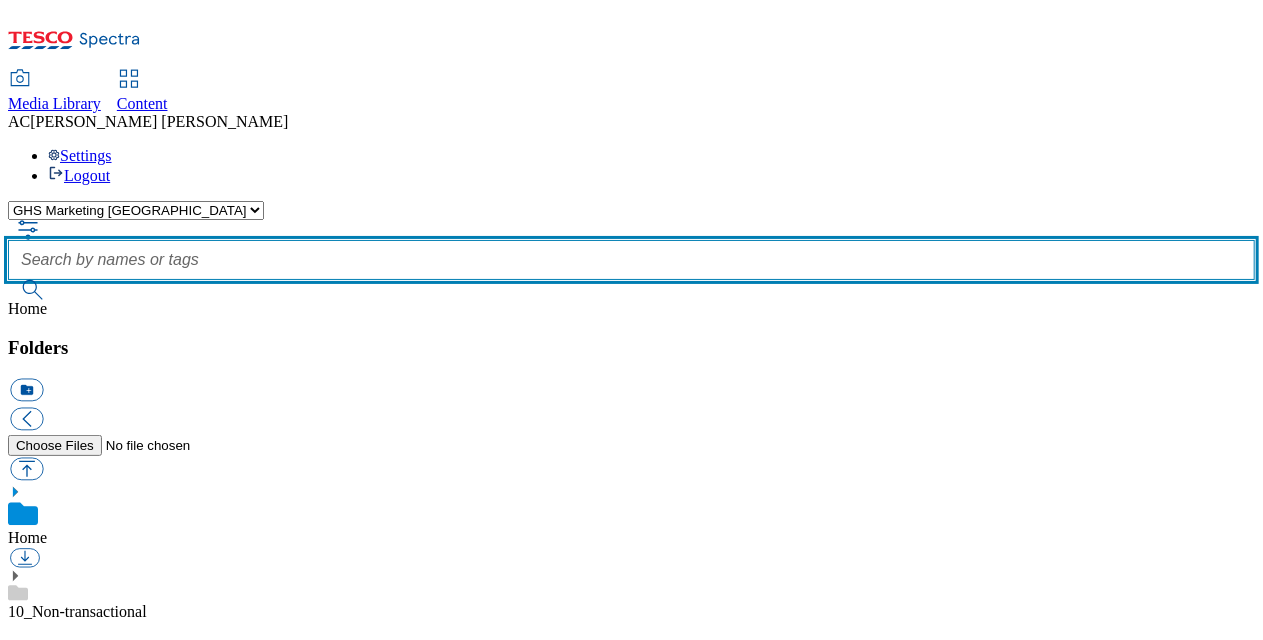 click at bounding box center [631, 260] 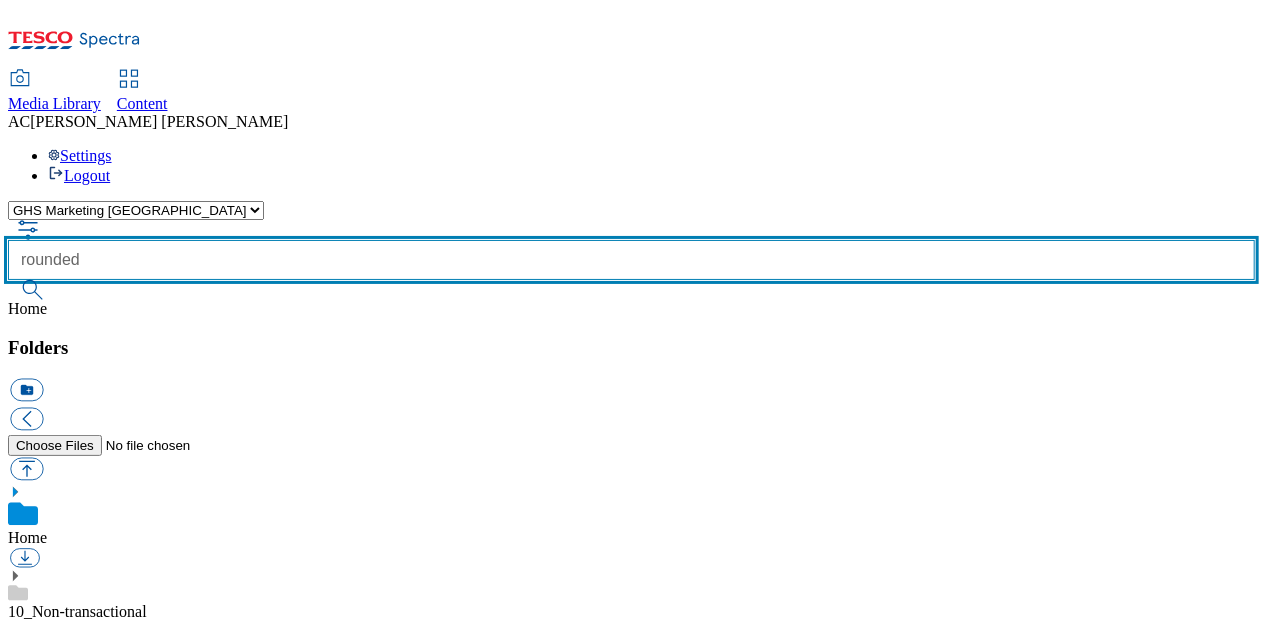 type on "rounded" 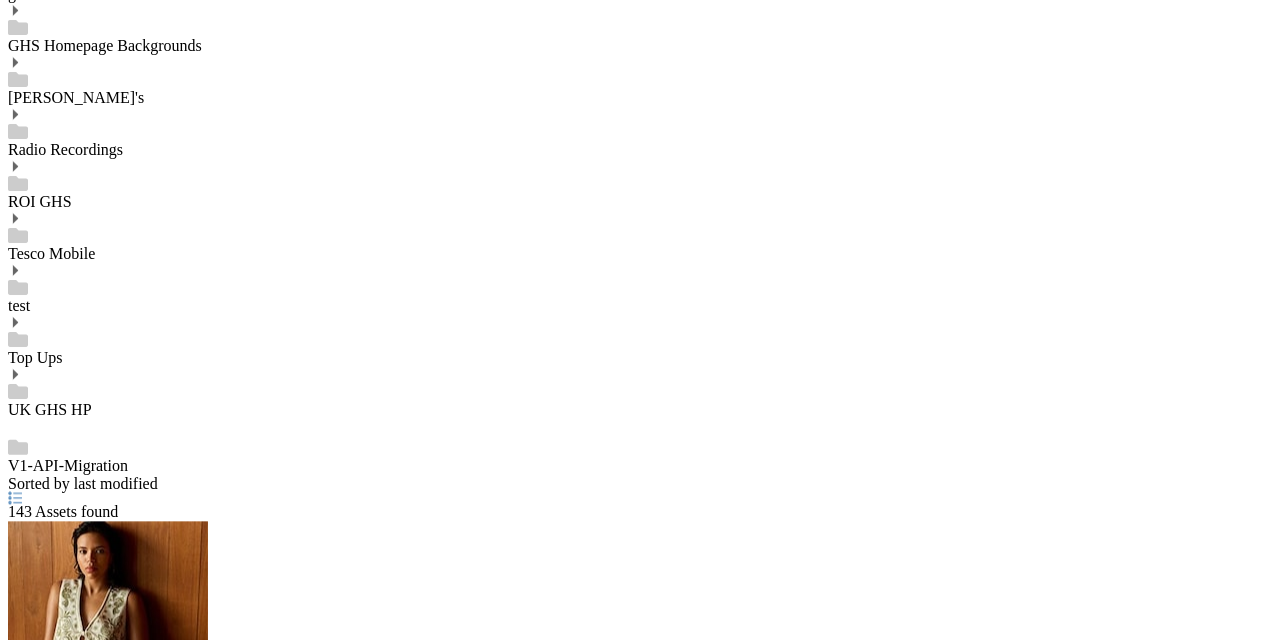 scroll, scrollTop: 1981, scrollLeft: 0, axis: vertical 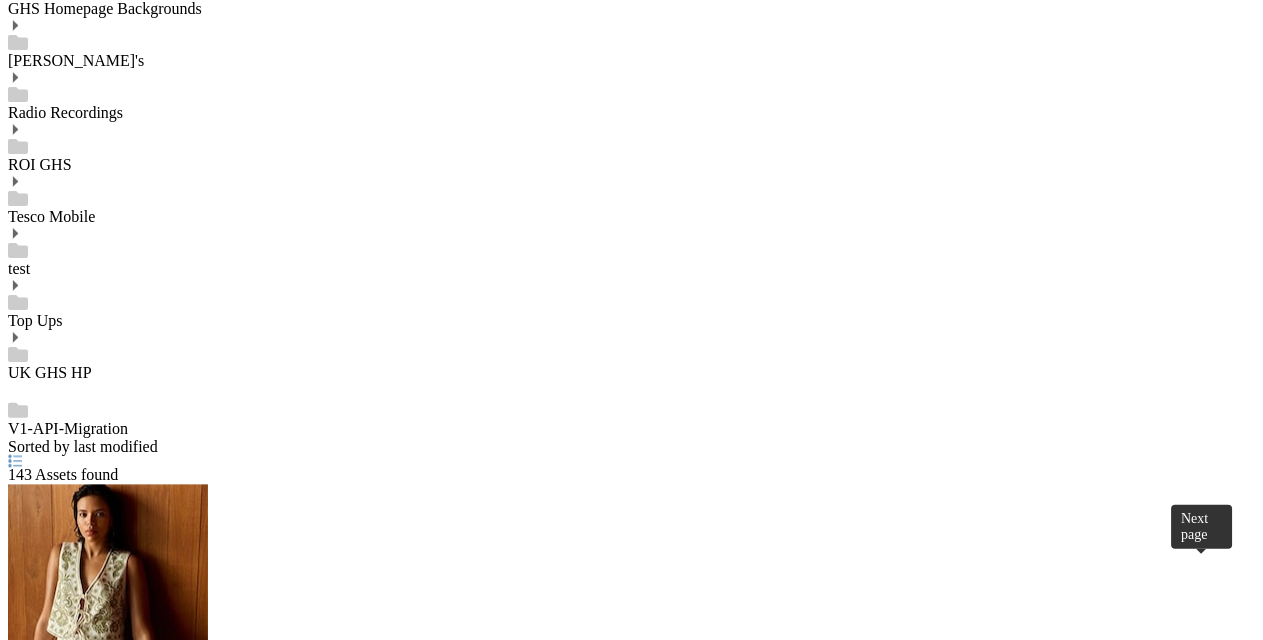 click at bounding box center [26, 16151] 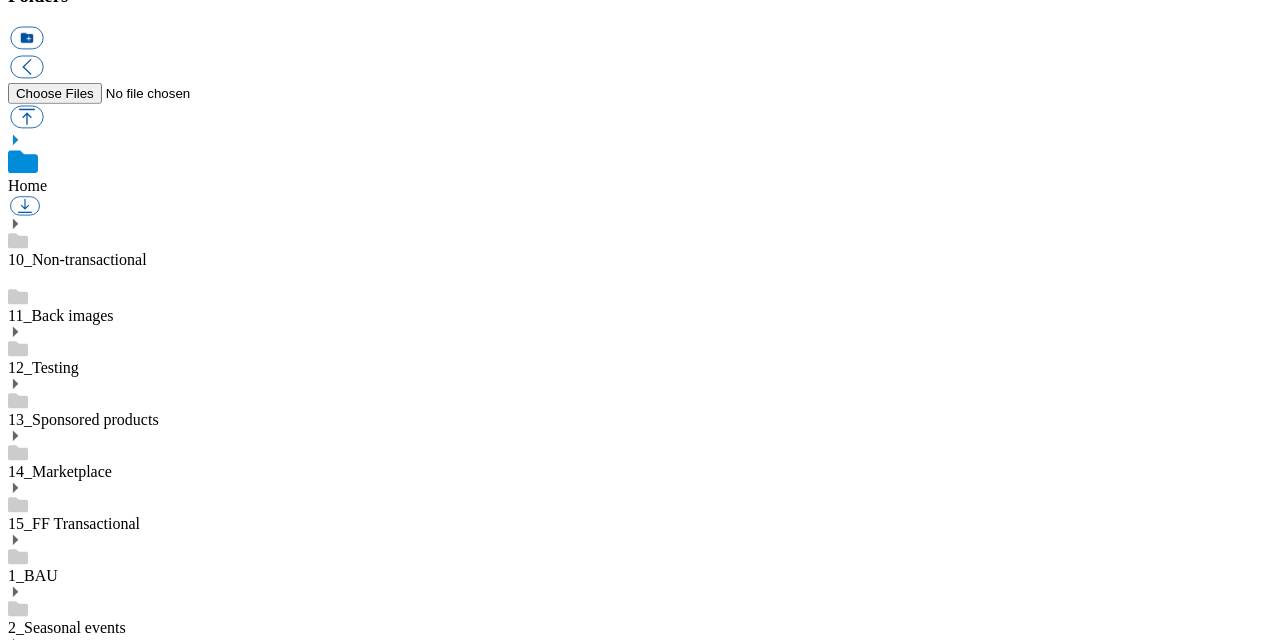scroll, scrollTop: 403, scrollLeft: 0, axis: vertical 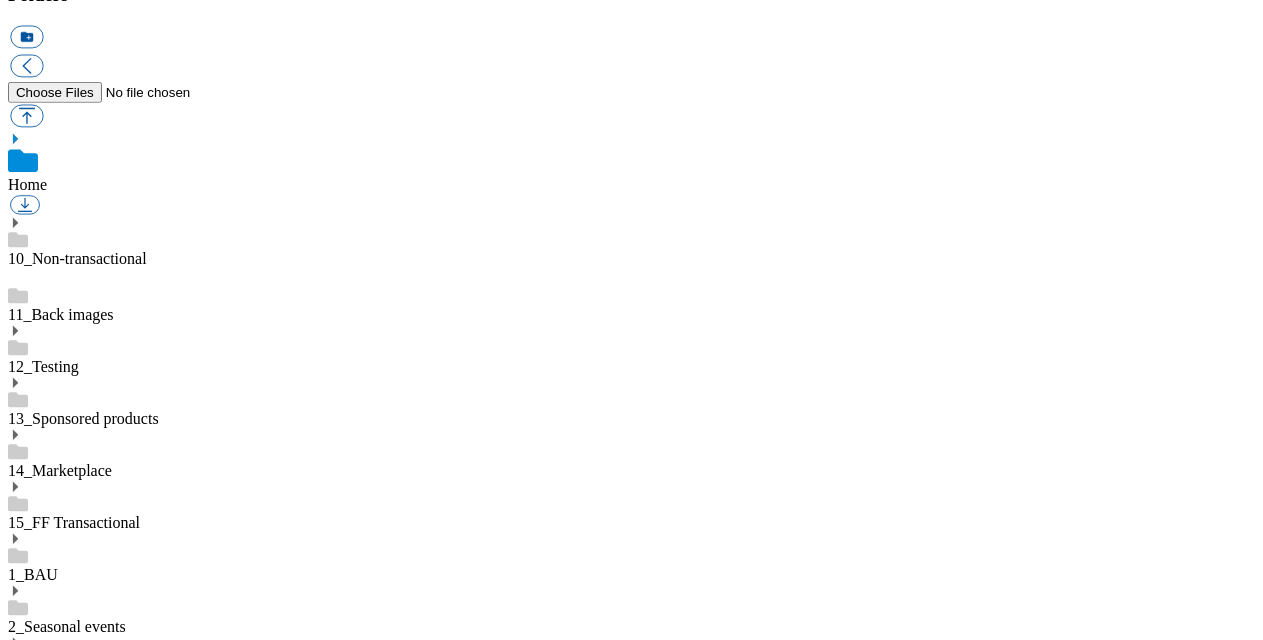 click at bounding box center (108, 6474) 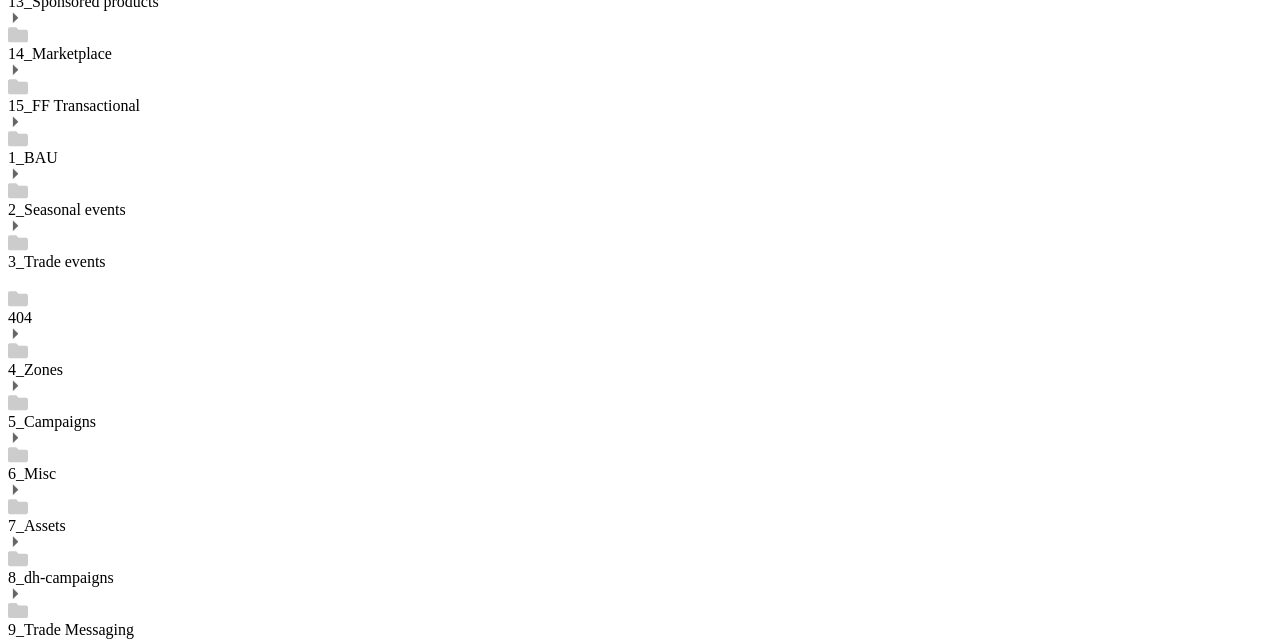 scroll, scrollTop: 821, scrollLeft: 0, axis: vertical 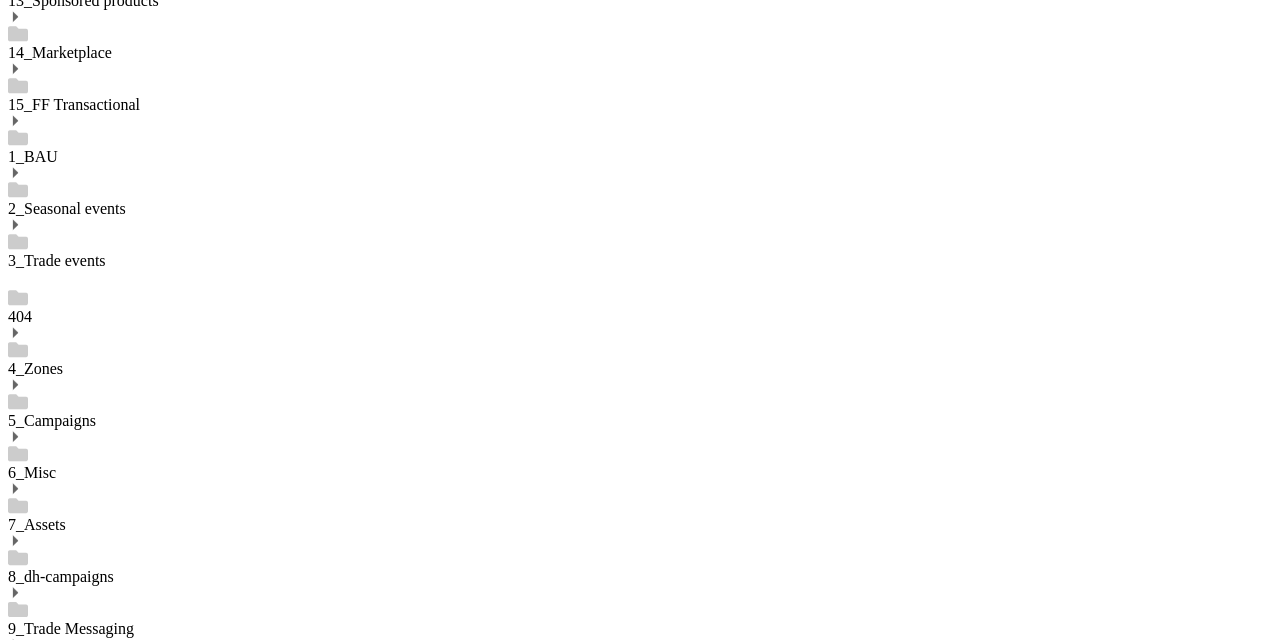 click on "Alias" at bounding box center (209, 7009) 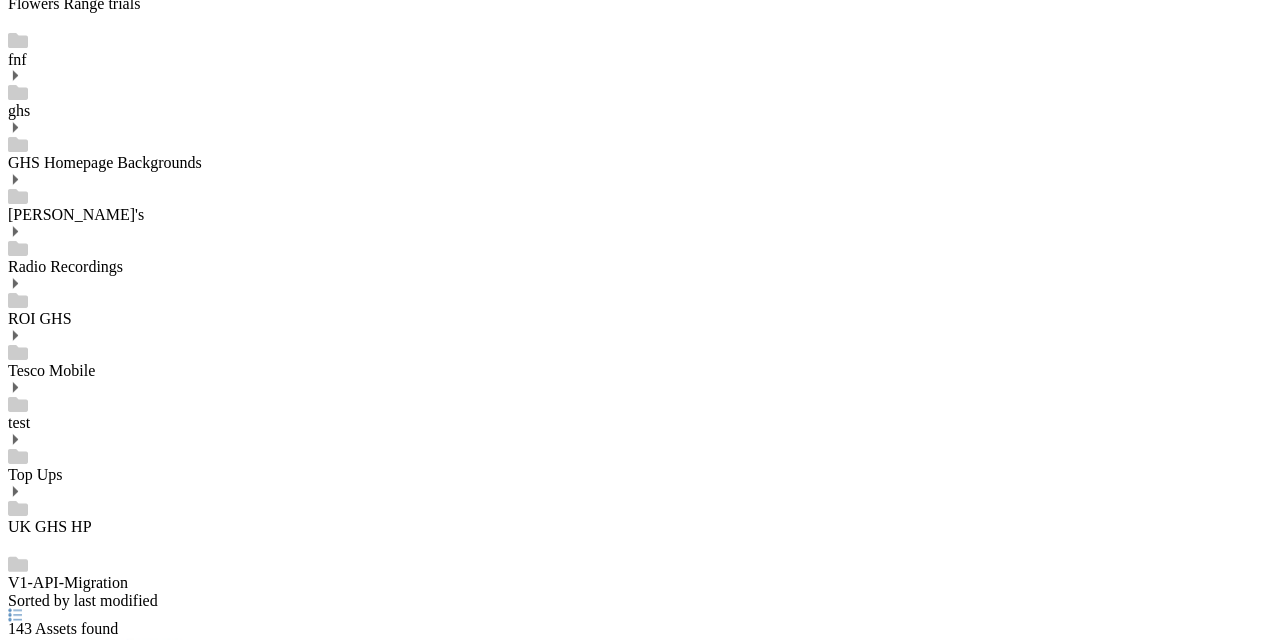 scroll, scrollTop: 1981, scrollLeft: 0, axis: vertical 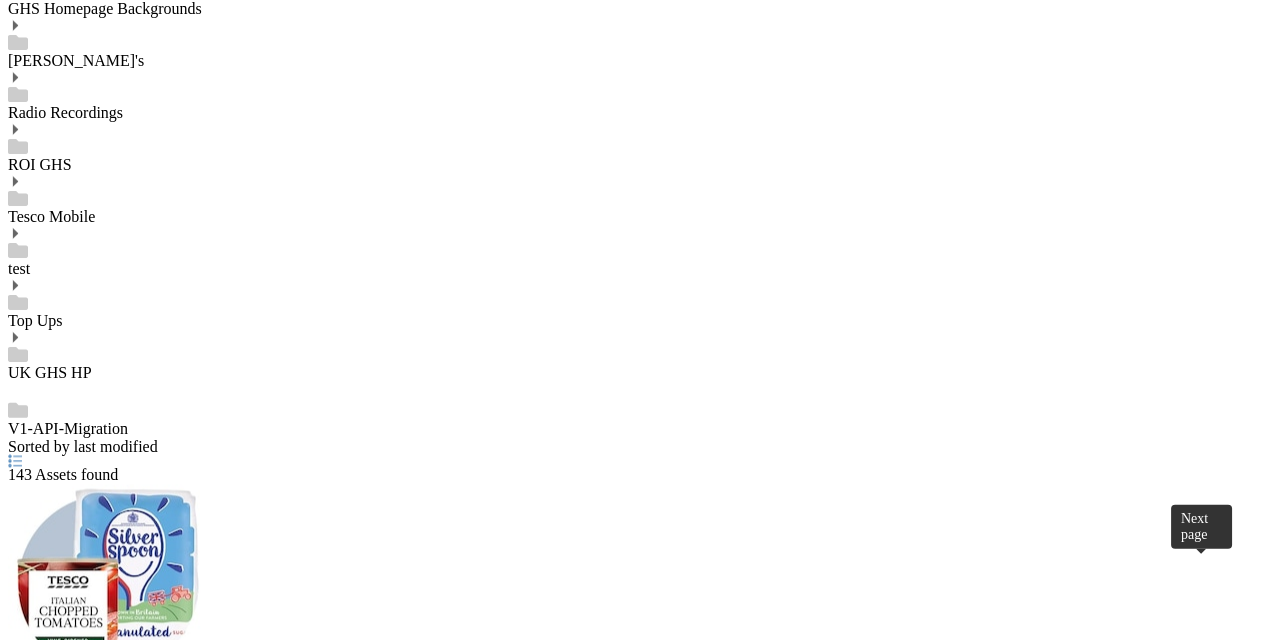 click at bounding box center (26, 16051) 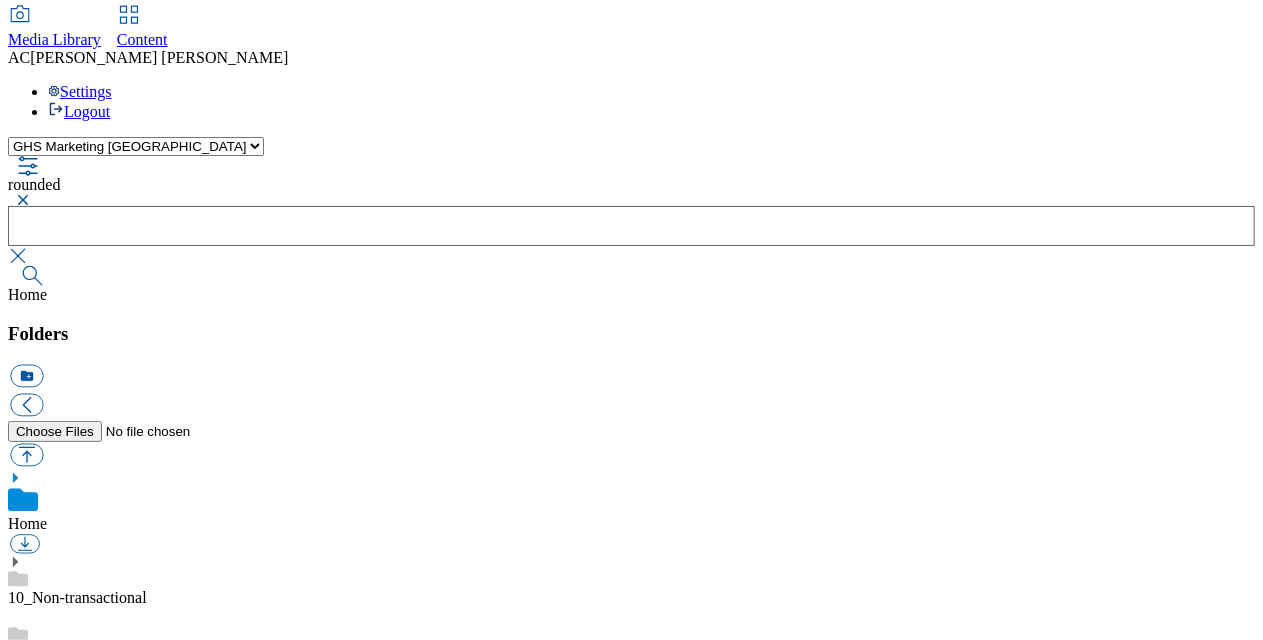 scroll, scrollTop: 64, scrollLeft: 0, axis: vertical 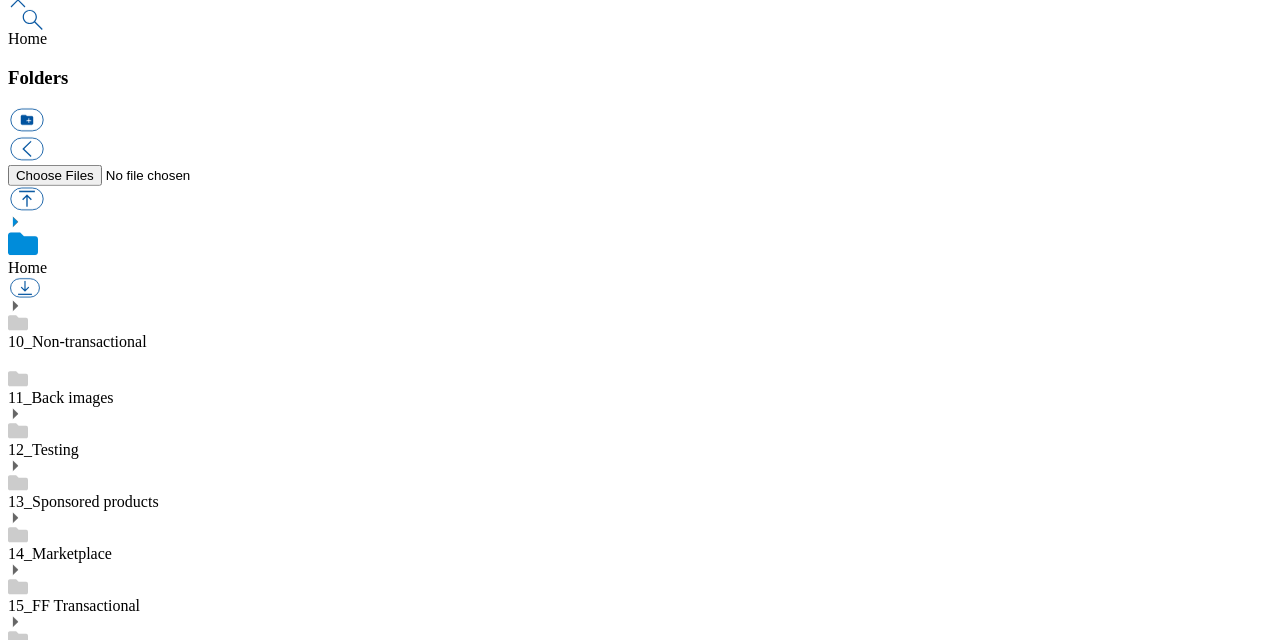 click on "Alias" at bounding box center [209, 5046] 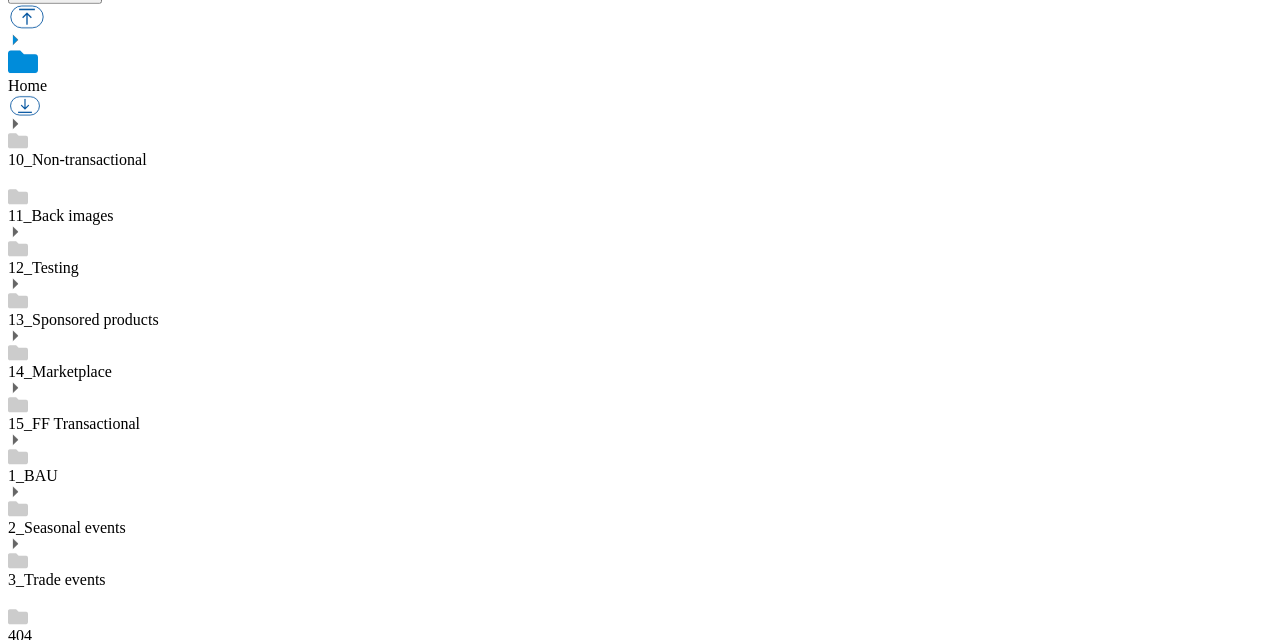 scroll, scrollTop: 508, scrollLeft: 0, axis: vertical 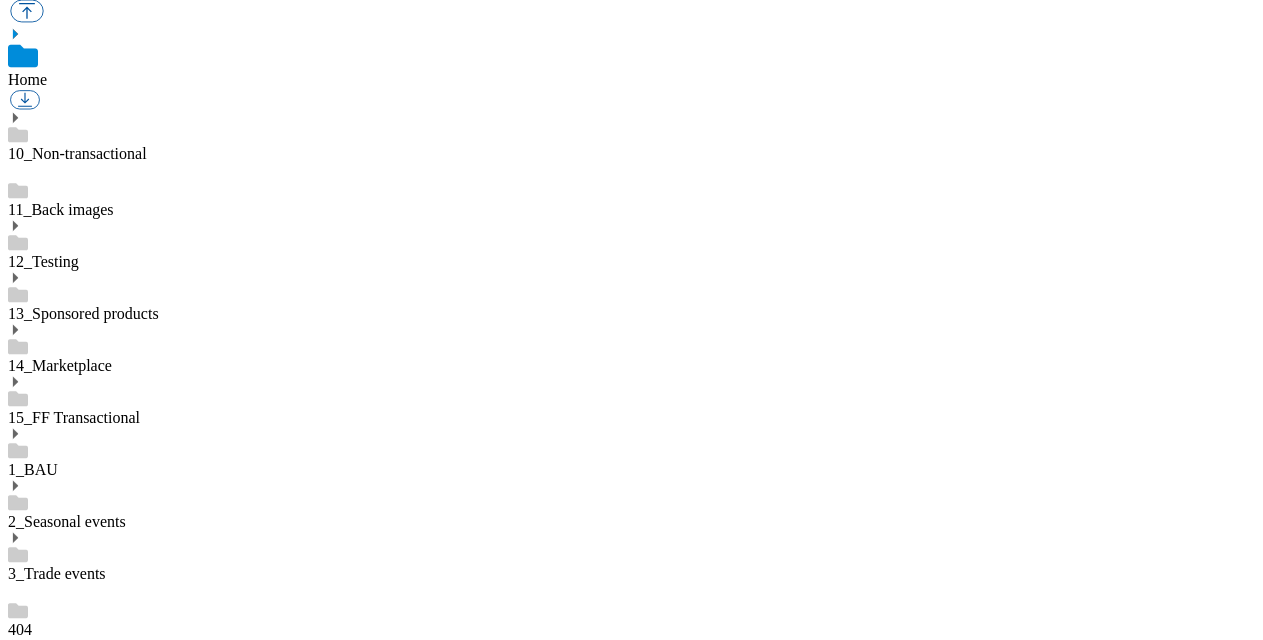click at bounding box center [632, 5038] 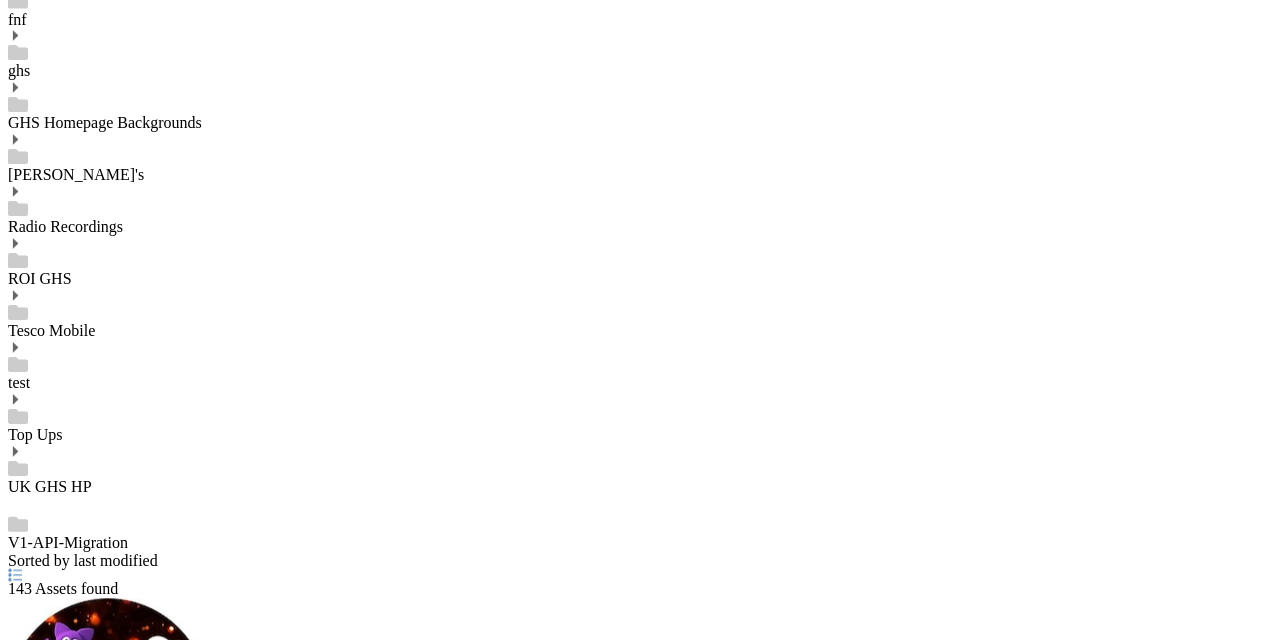 scroll, scrollTop: 1981, scrollLeft: 0, axis: vertical 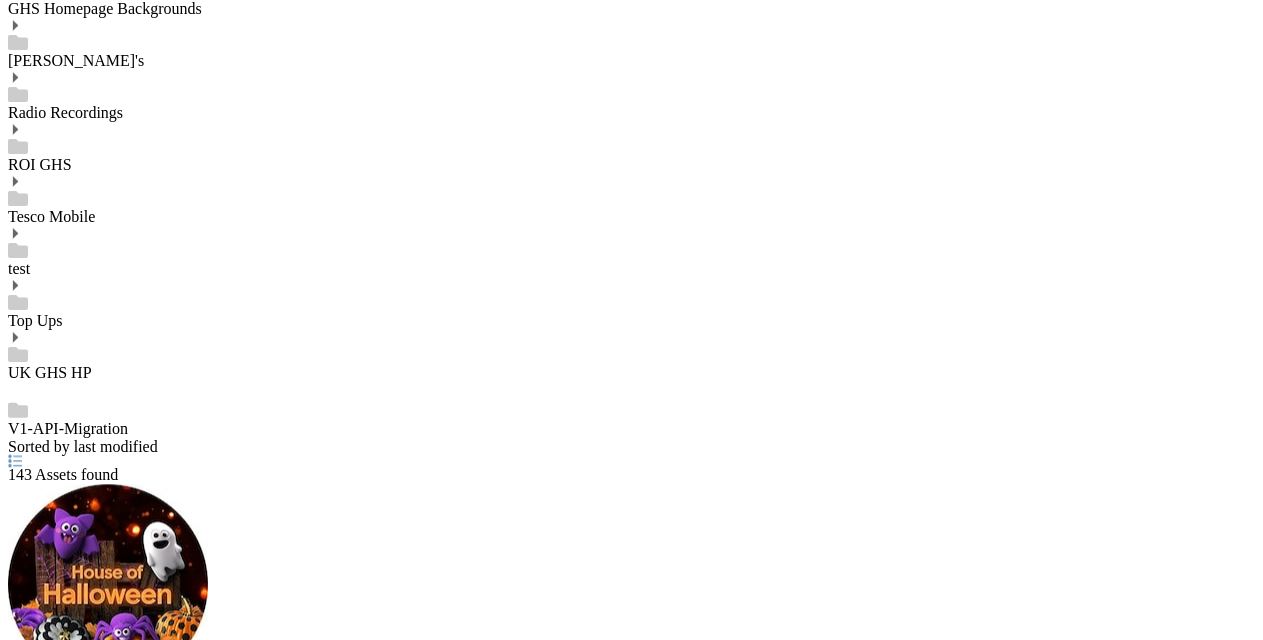 click on "2" at bounding box center [12, 16357] 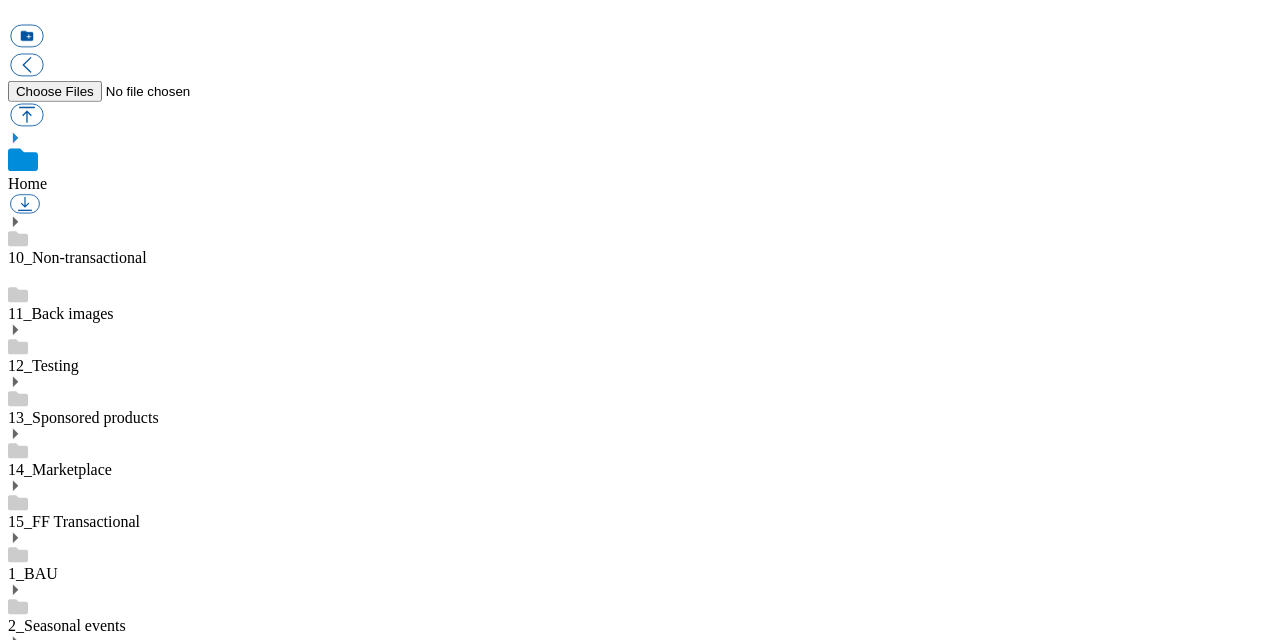 scroll, scrollTop: 406, scrollLeft: 0, axis: vertical 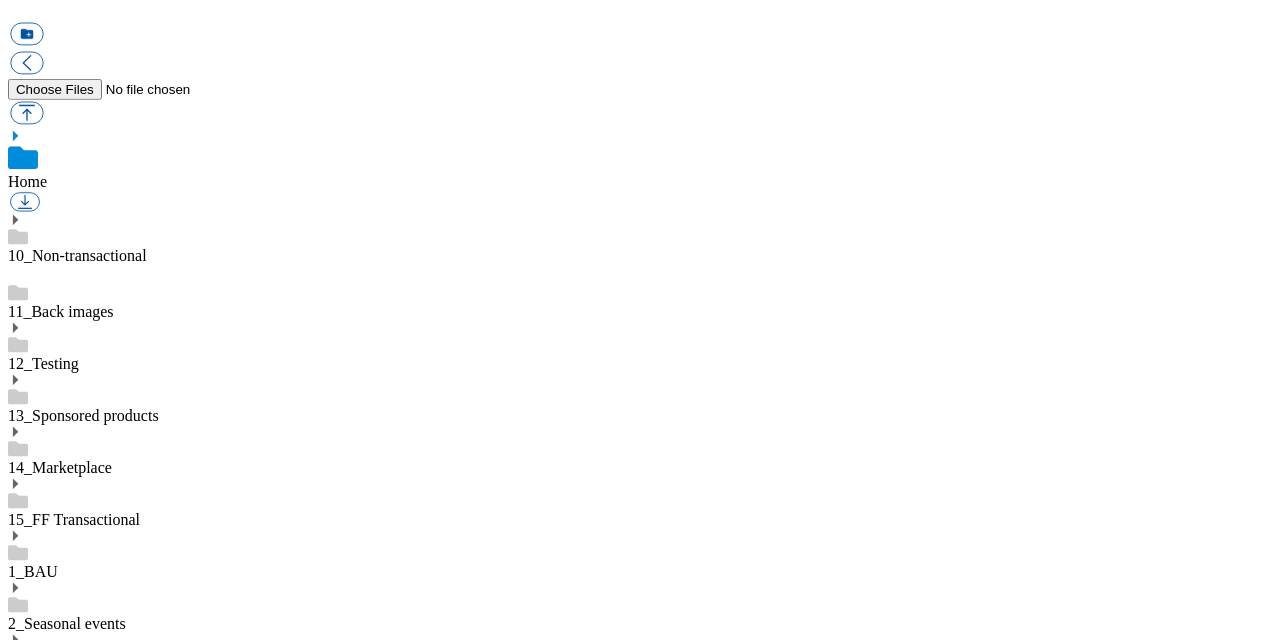 click at bounding box center [108, 6471] 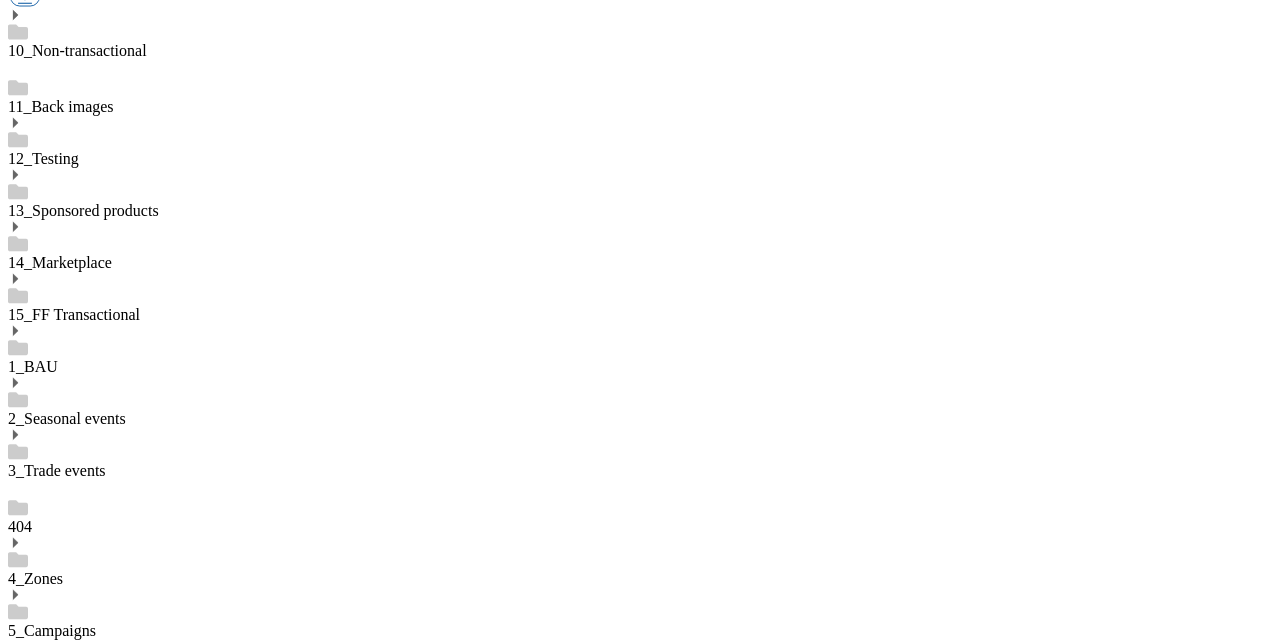 scroll, scrollTop: 616, scrollLeft: 0, axis: vertical 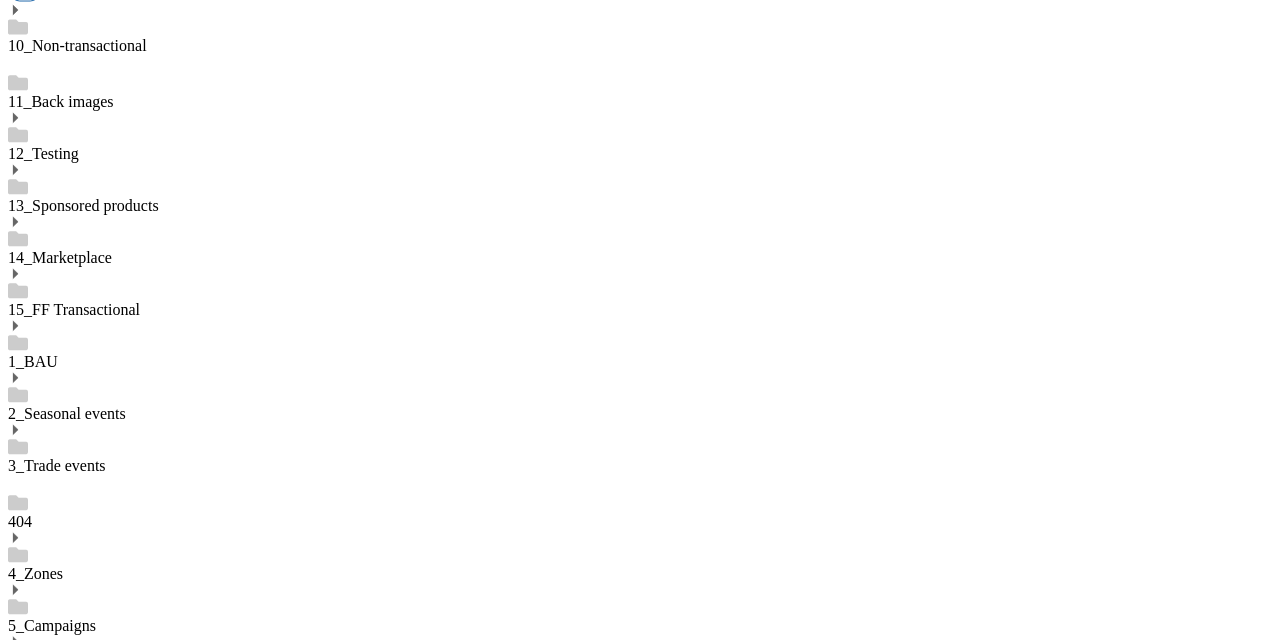 click on "Alias" at bounding box center [209, 7214] 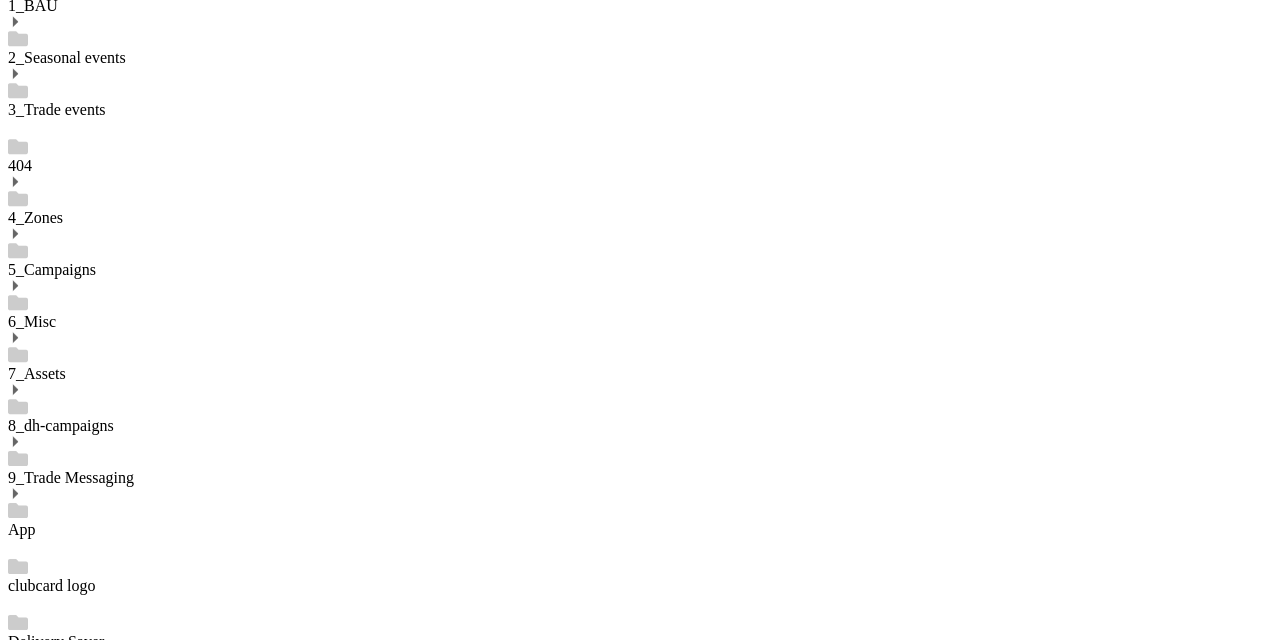 scroll, scrollTop: 973, scrollLeft: 0, axis: vertical 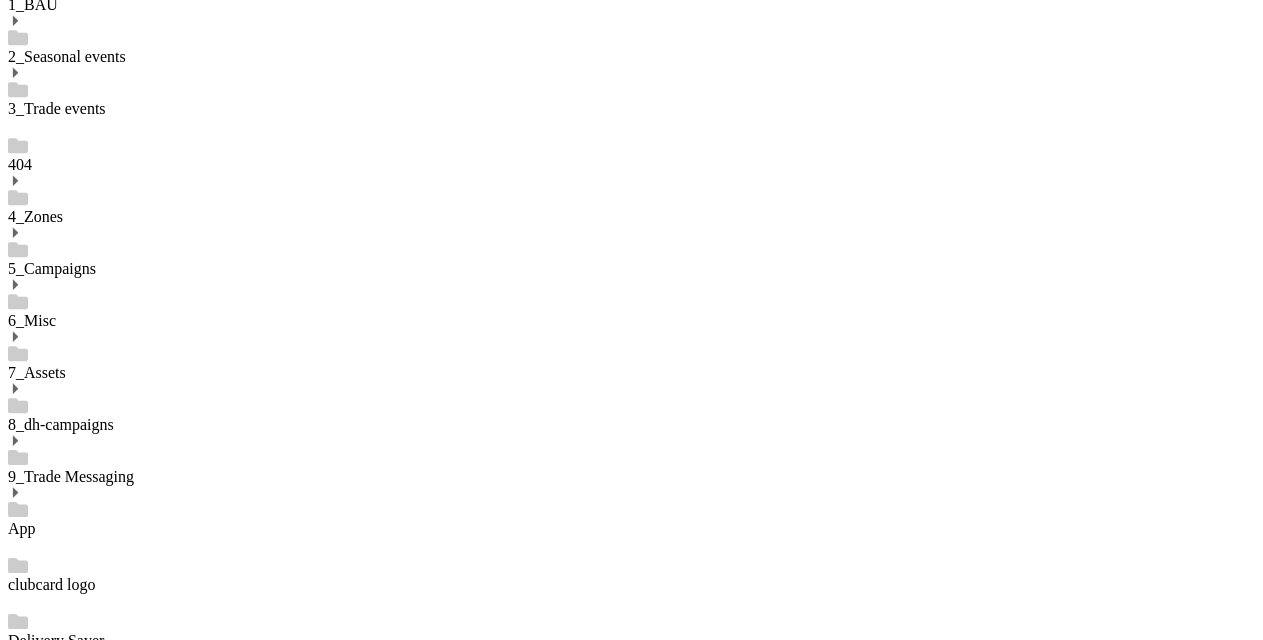 drag, startPoint x: 714, startPoint y: 304, endPoint x: 1216, endPoint y: 306, distance: 502.004 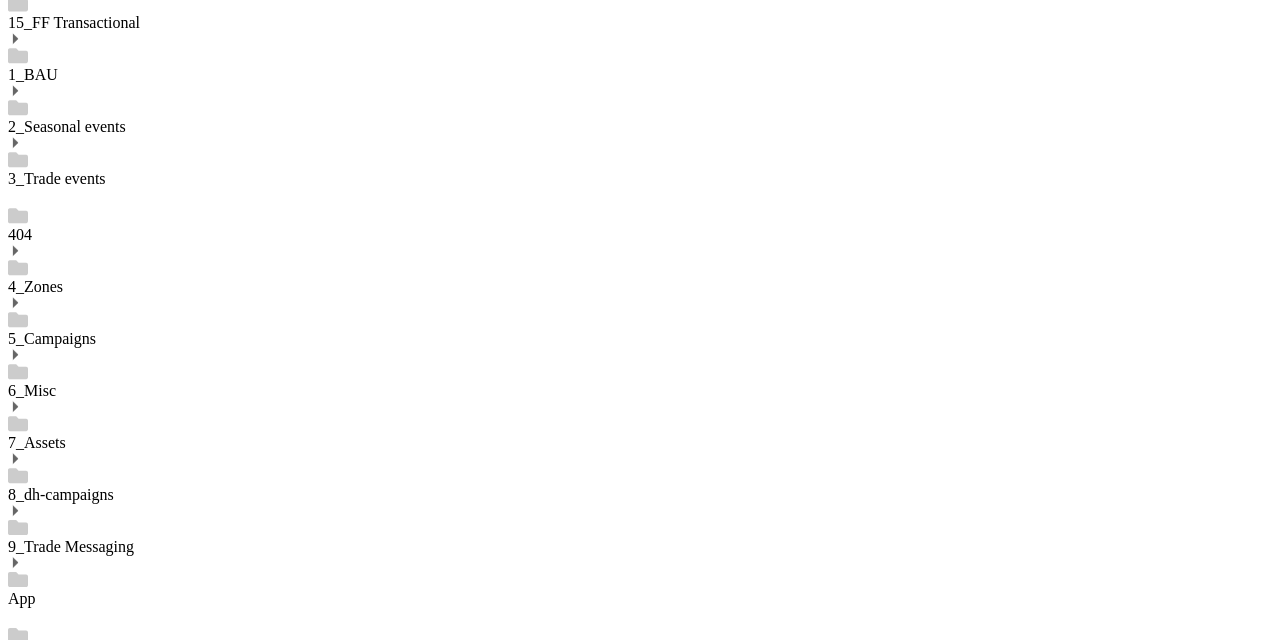 type 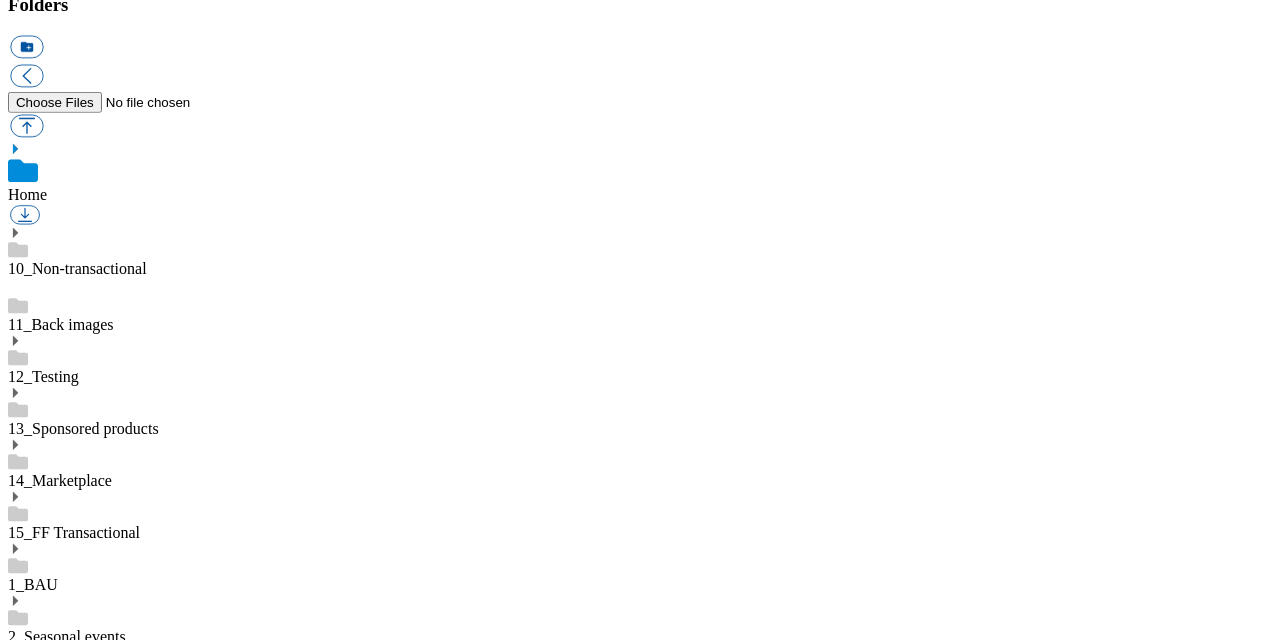 scroll, scrollTop: 394, scrollLeft: 0, axis: vertical 